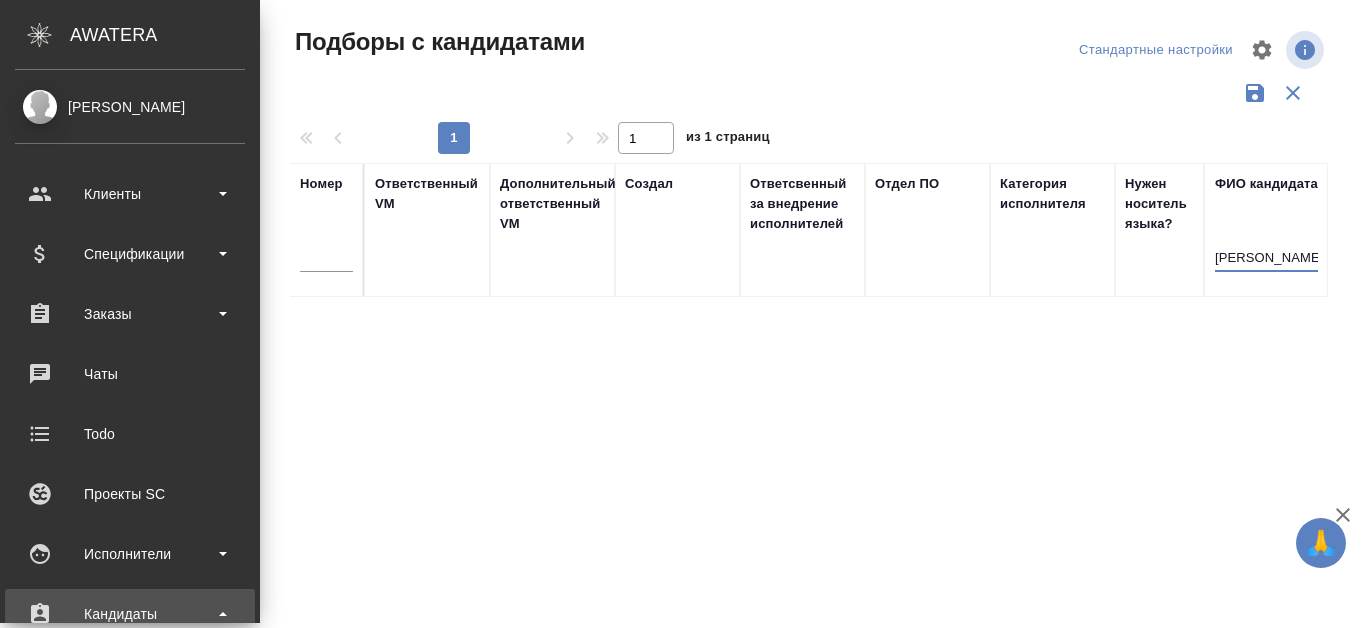 scroll, scrollTop: 0, scrollLeft: 0, axis: both 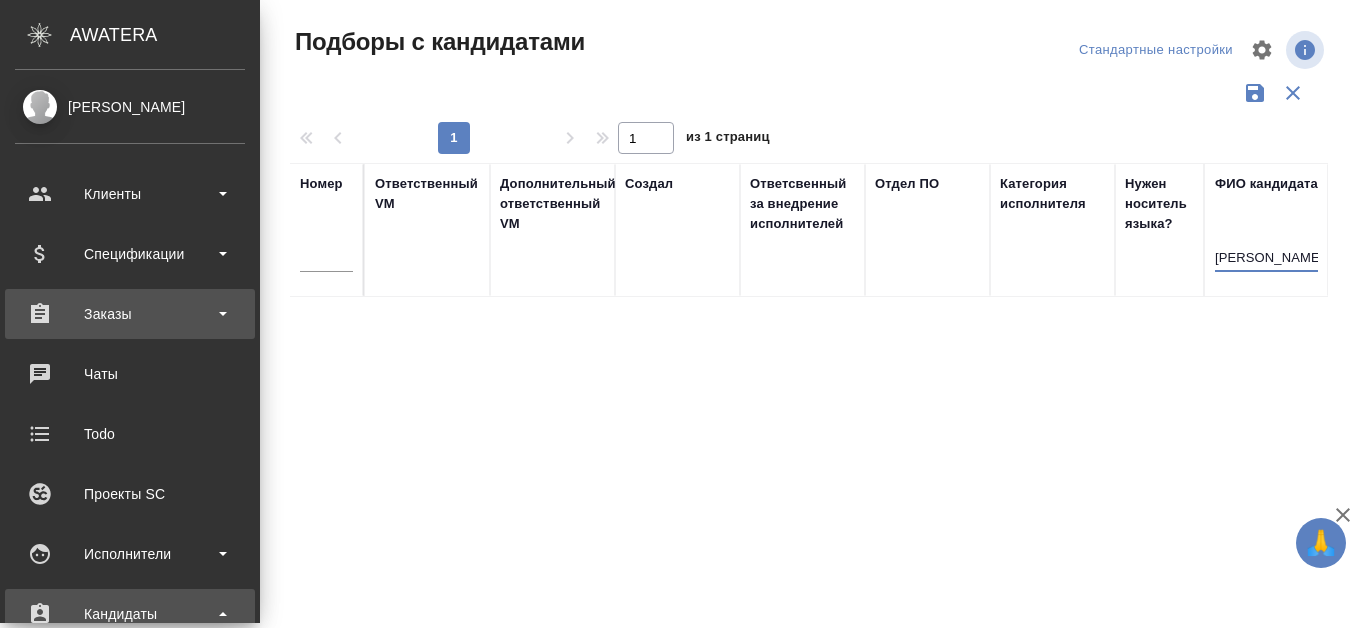 click on "Заказы" at bounding box center (130, 314) 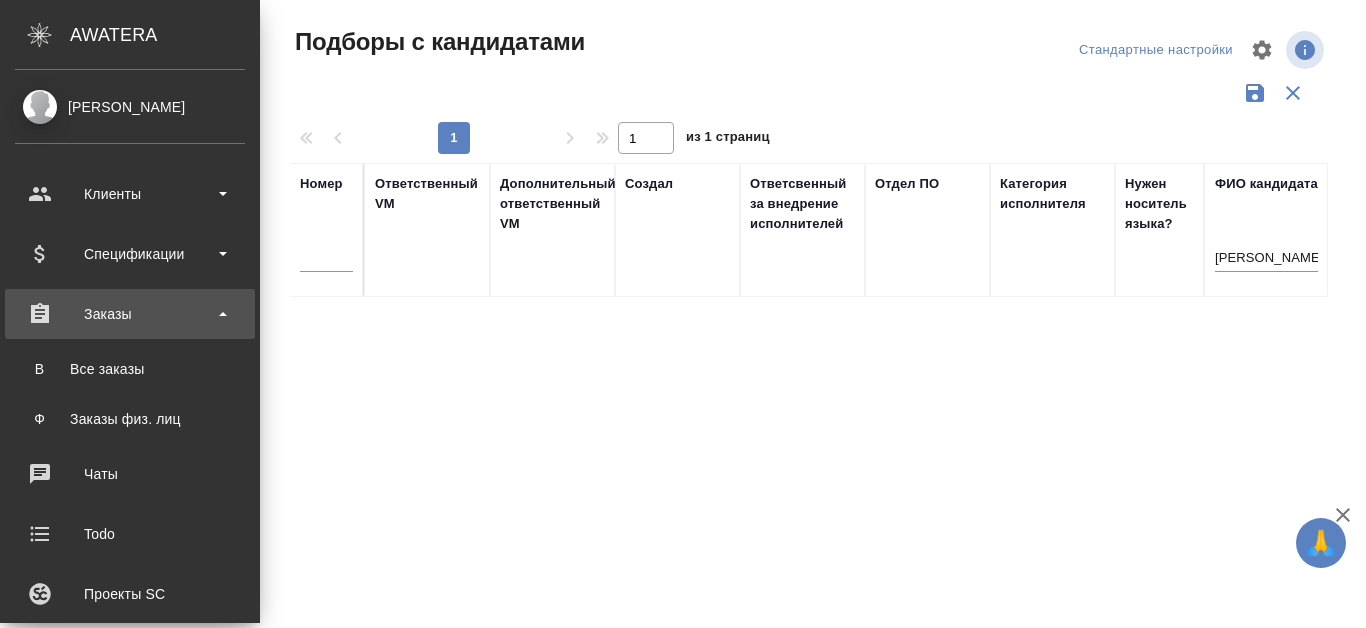 click on "Заказы" at bounding box center (130, 314) 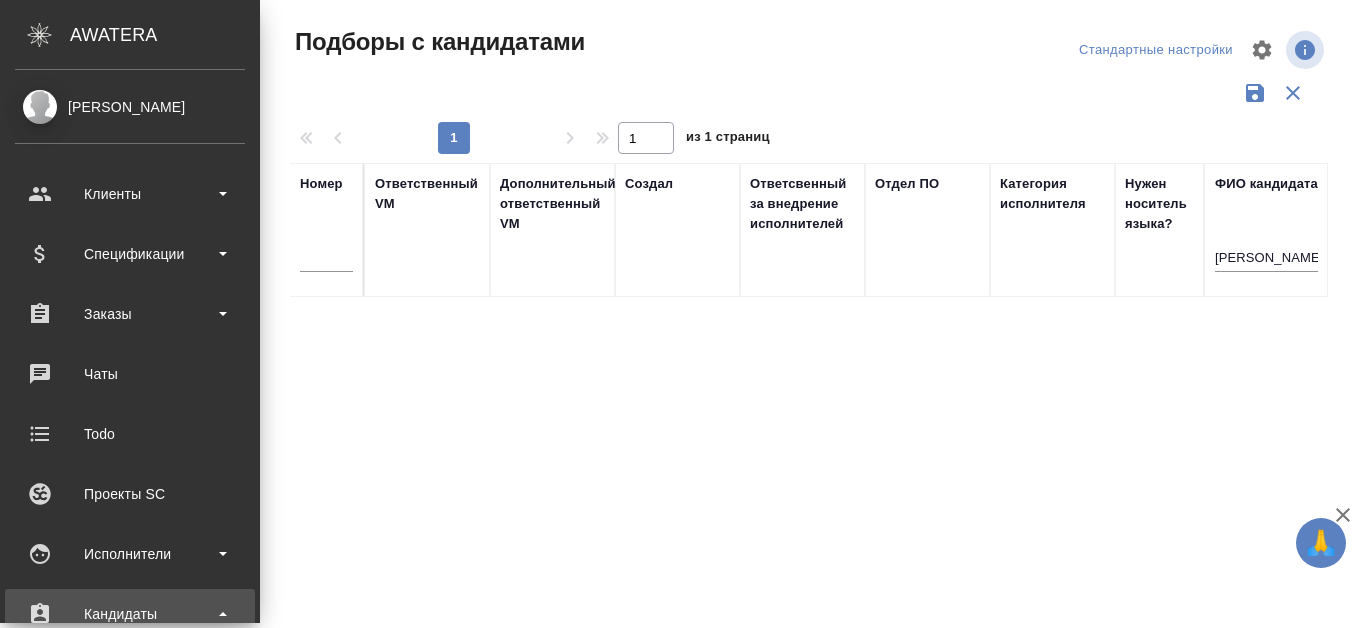 click on "Клиенты Спецификации Заказы 0 Чаты Todo Проекты SC Исполнители Кандидаты ПИ Подбор исполнителей К Все кандидаты П Все подборы Работы Входящие заявки Заявки на доставку Рекламации Проекты процессинга Конференции Выйти" at bounding box center (130, 684) 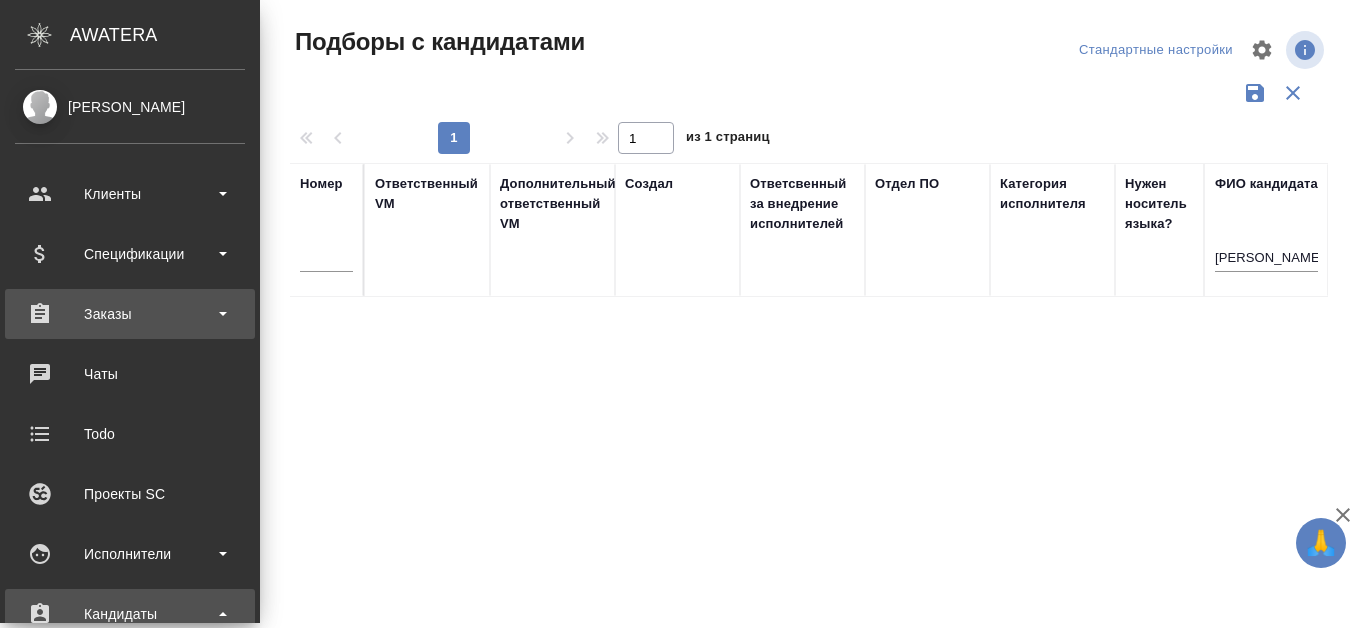 click on "Заказы" at bounding box center (130, 314) 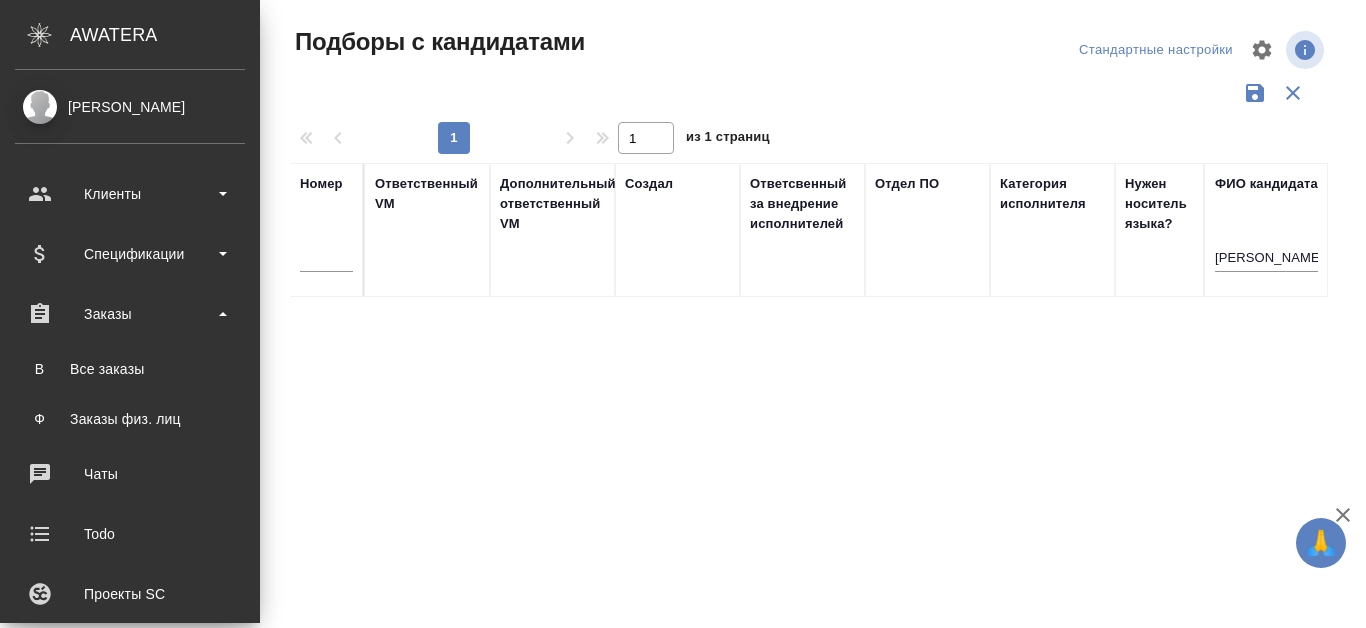 click on "В Все заказы Ф Заказы физ. лиц" at bounding box center (130, 389) 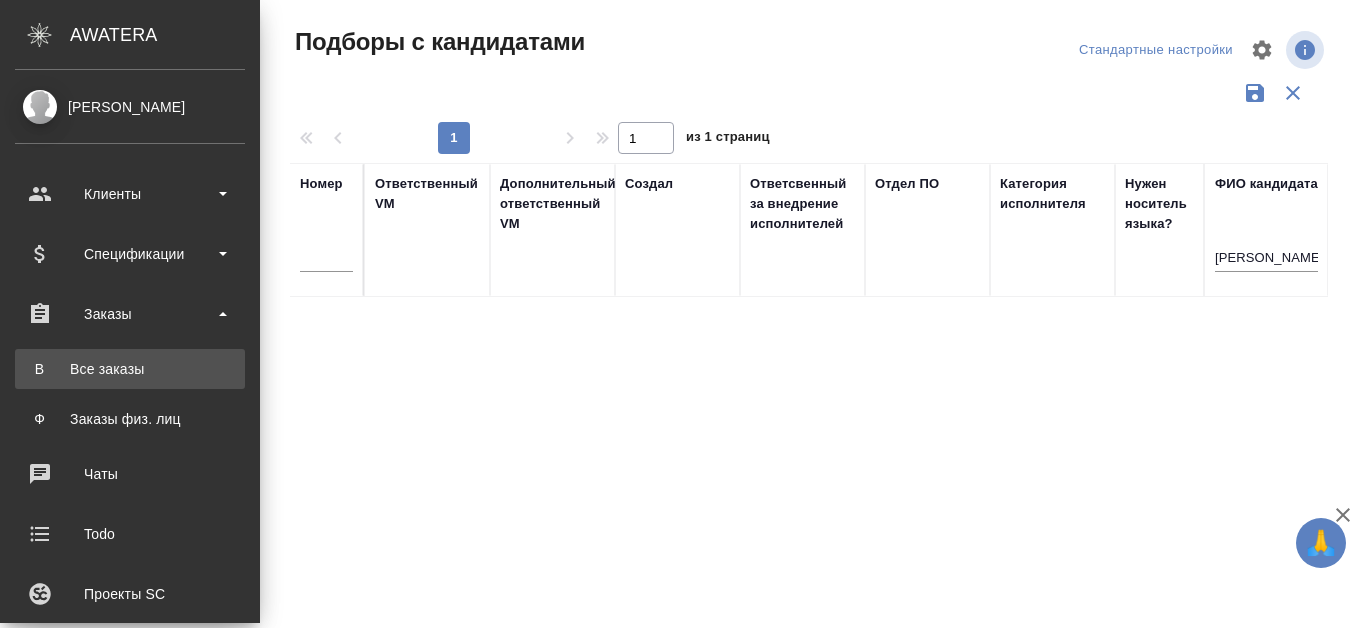 click on "Все заказы" at bounding box center [130, 369] 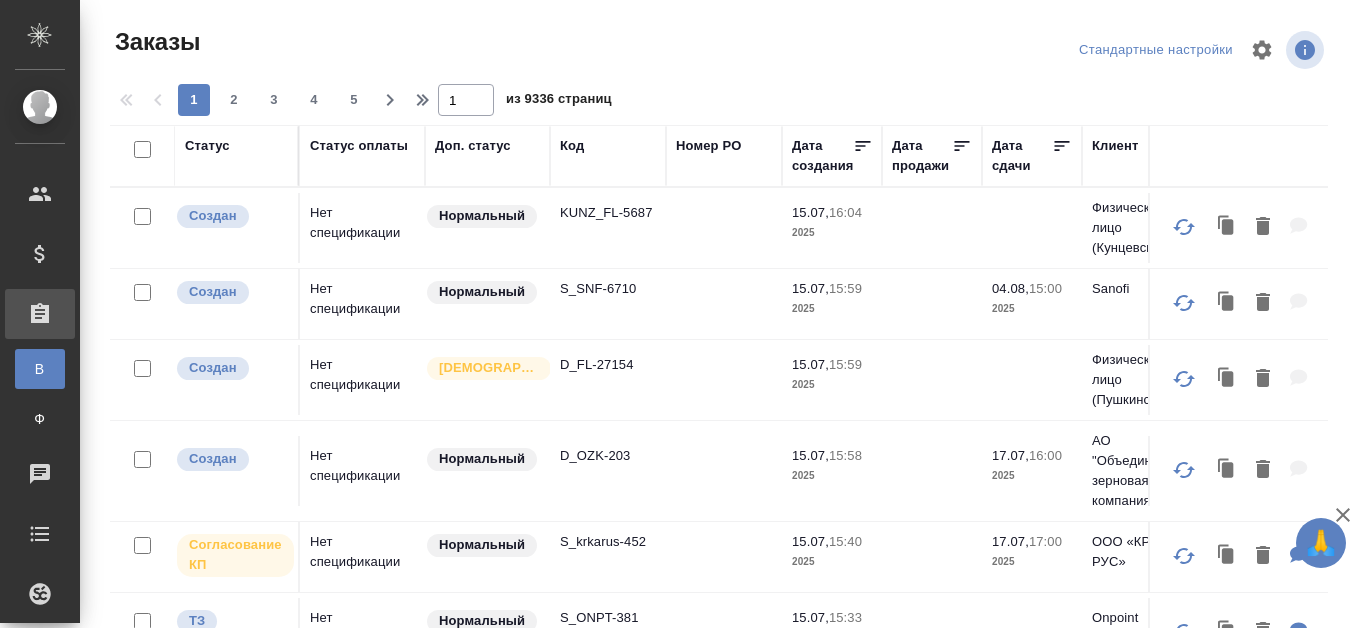 click on "Код" at bounding box center [608, 146] 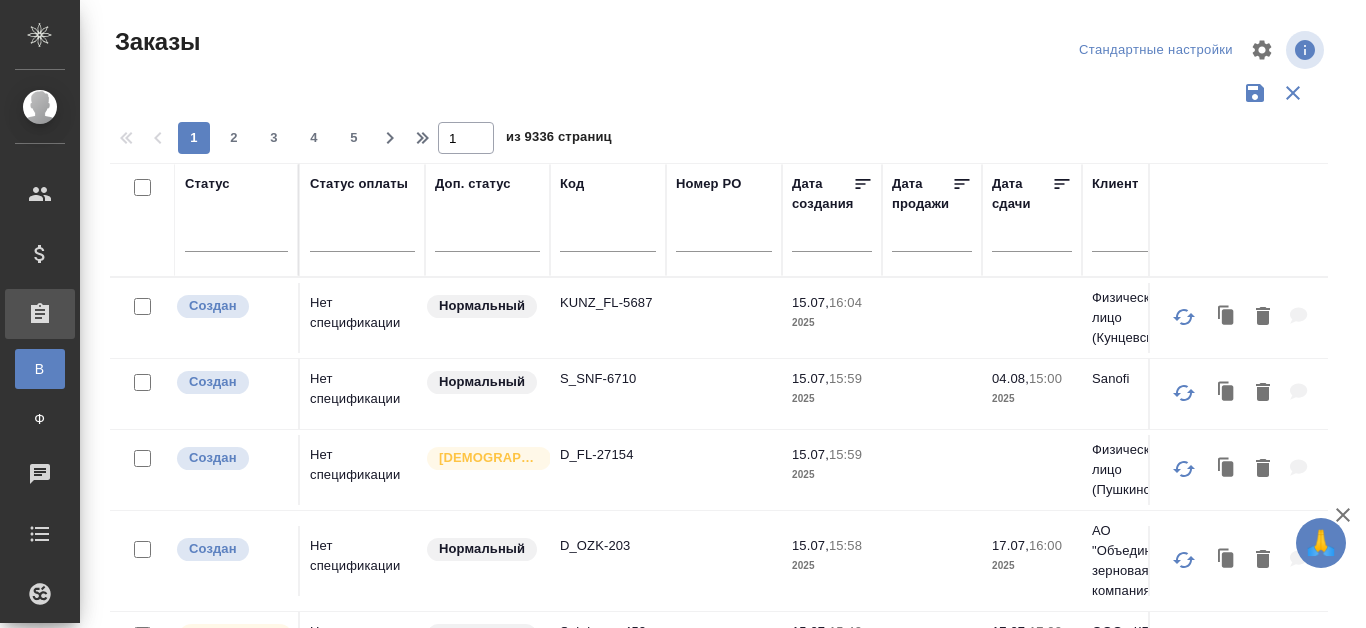 click at bounding box center [608, 239] 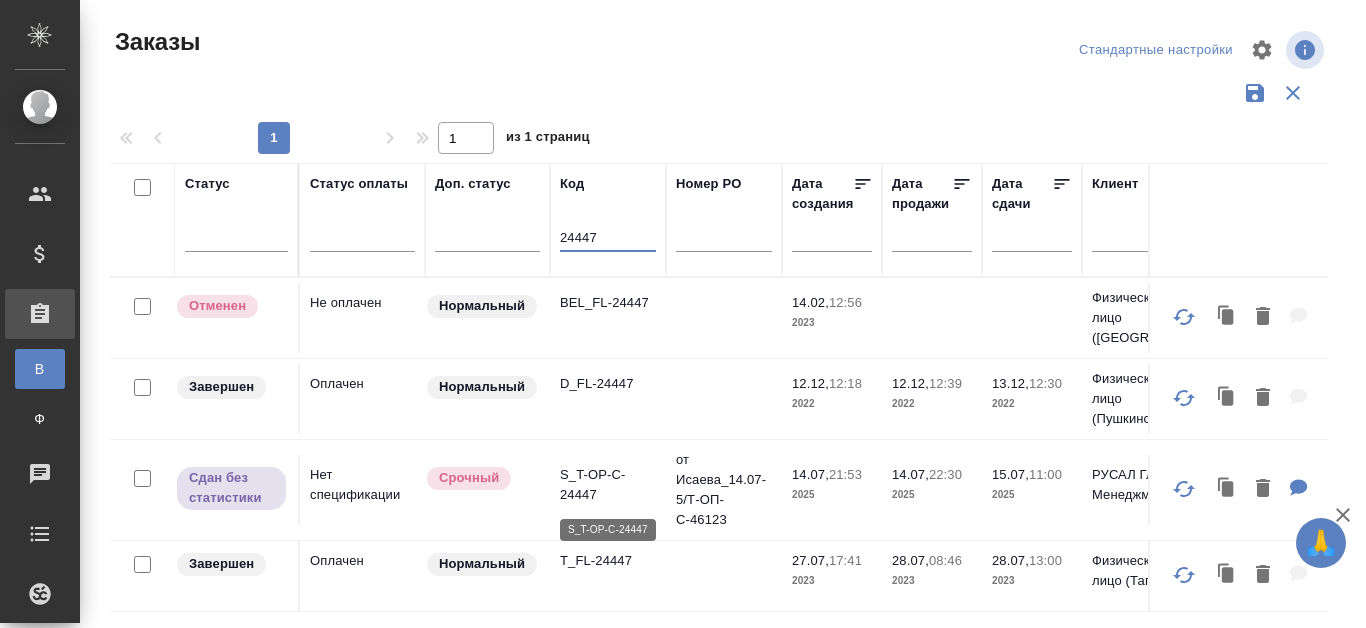 type on "24447" 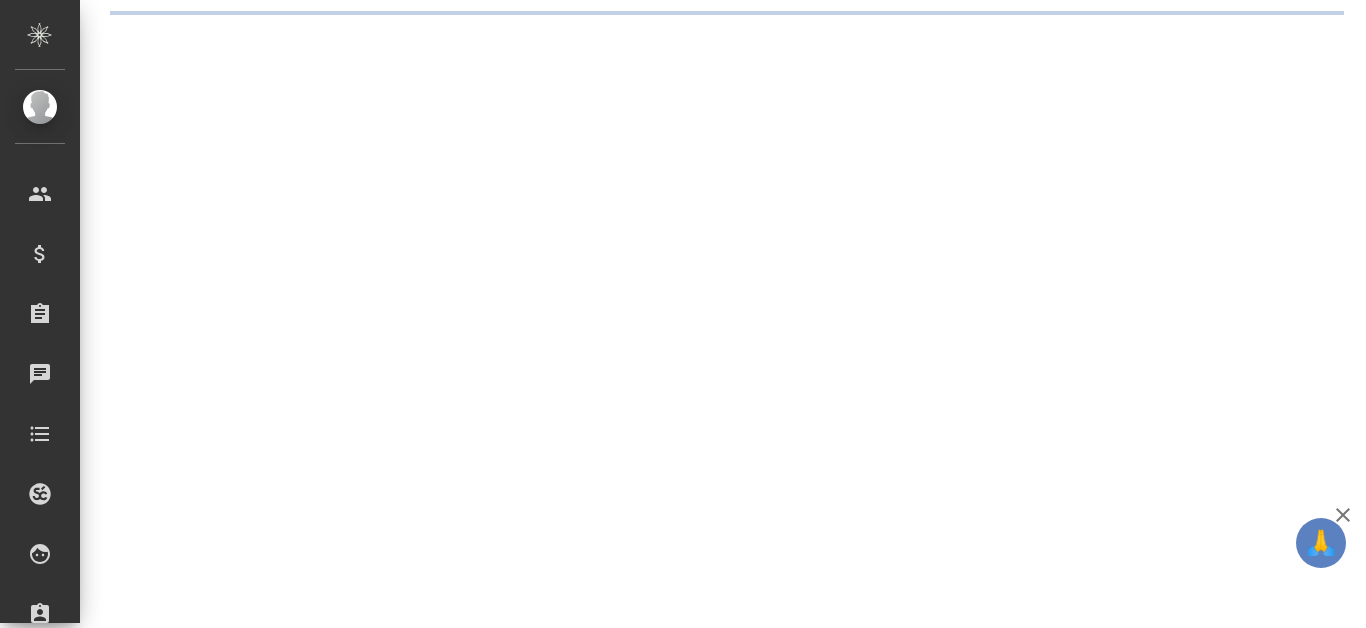 scroll, scrollTop: 0, scrollLeft: 0, axis: both 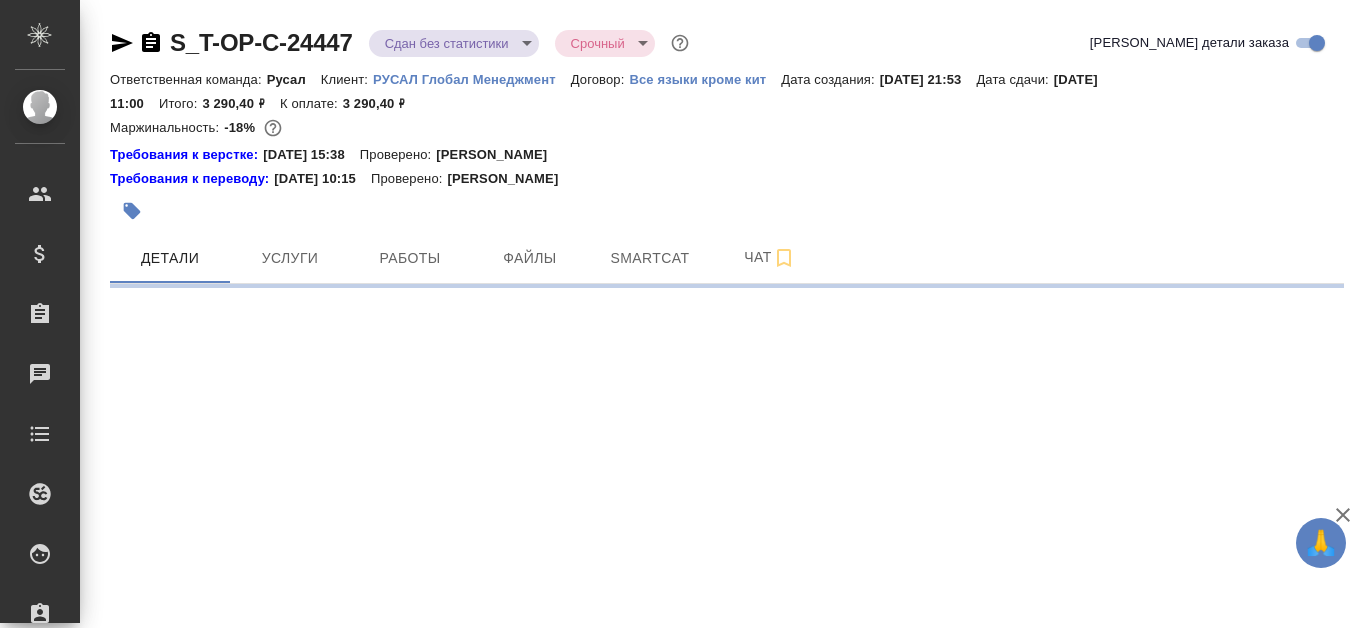 select on "RU" 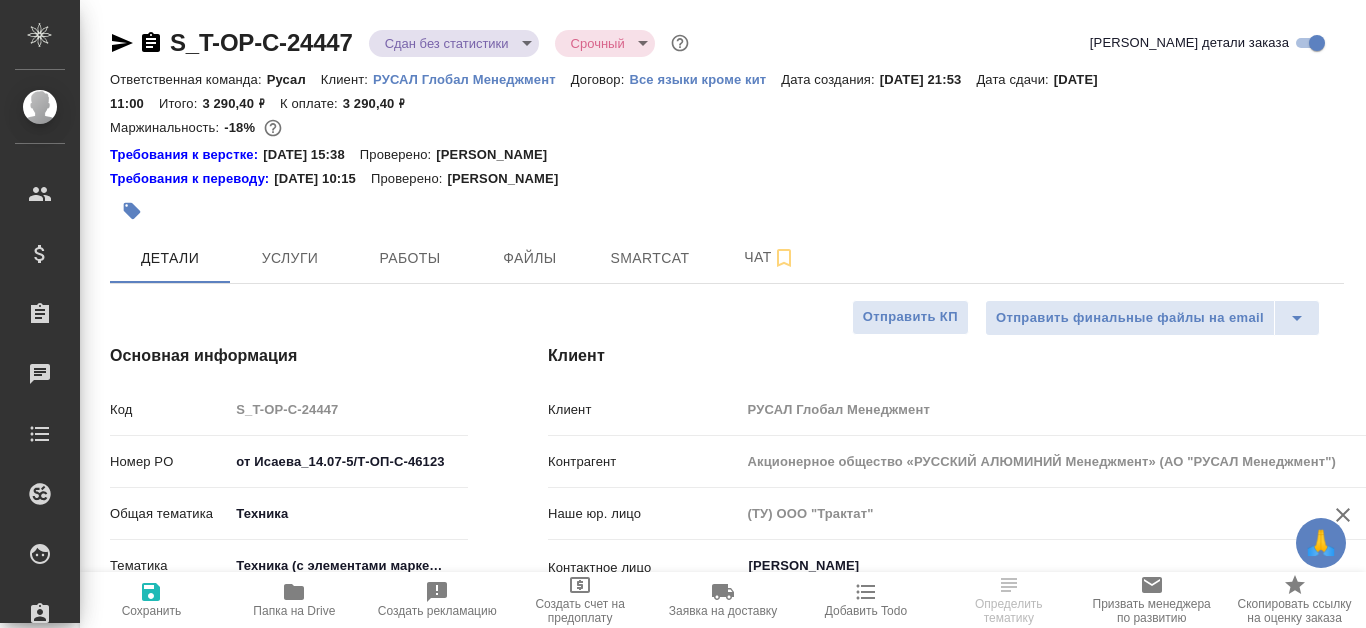 type on "x" 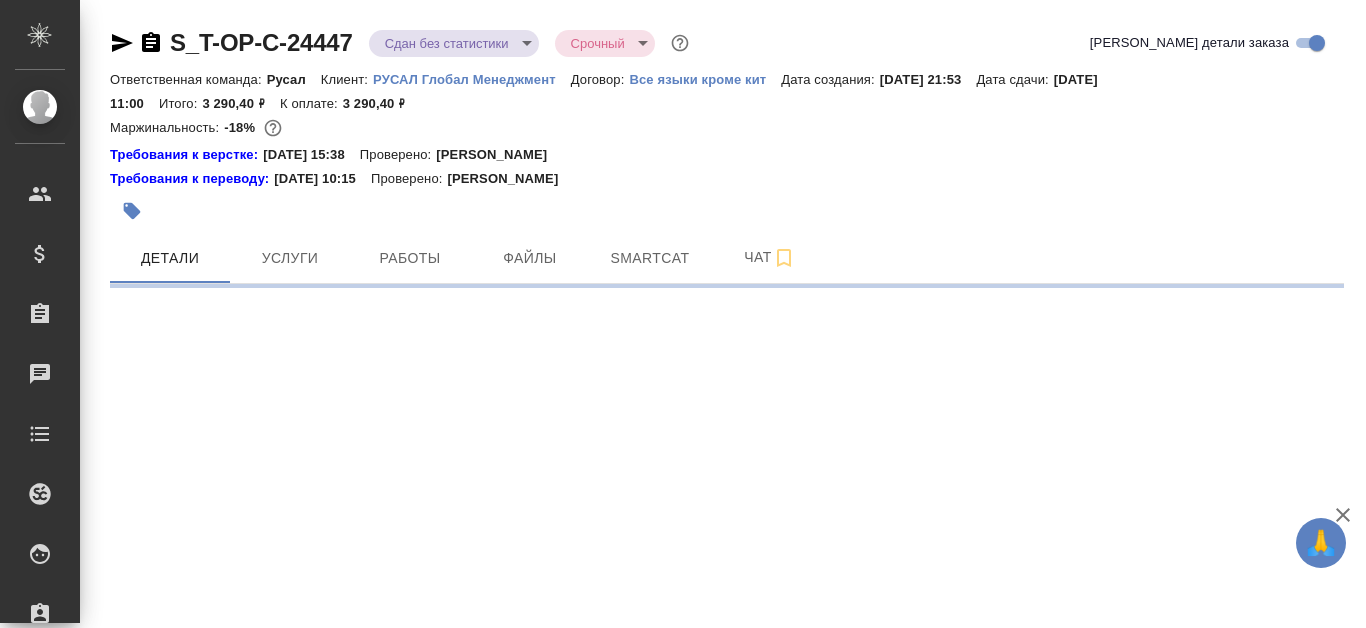 select on "RU" 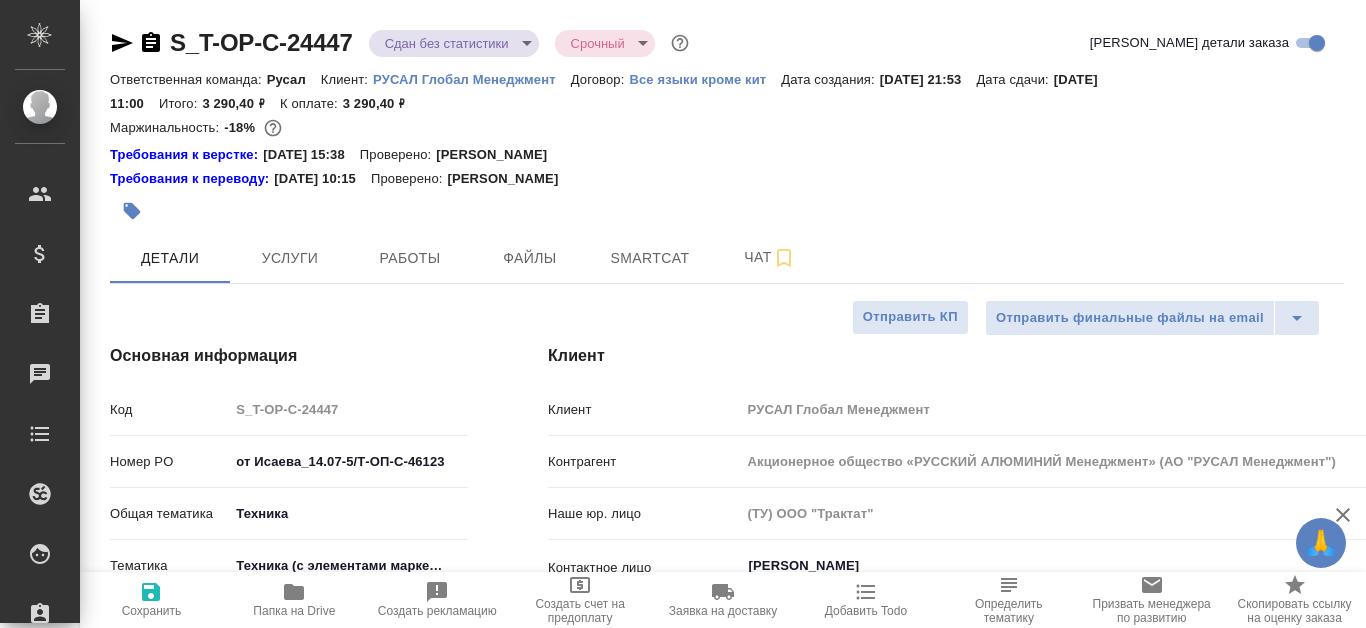 type on "x" 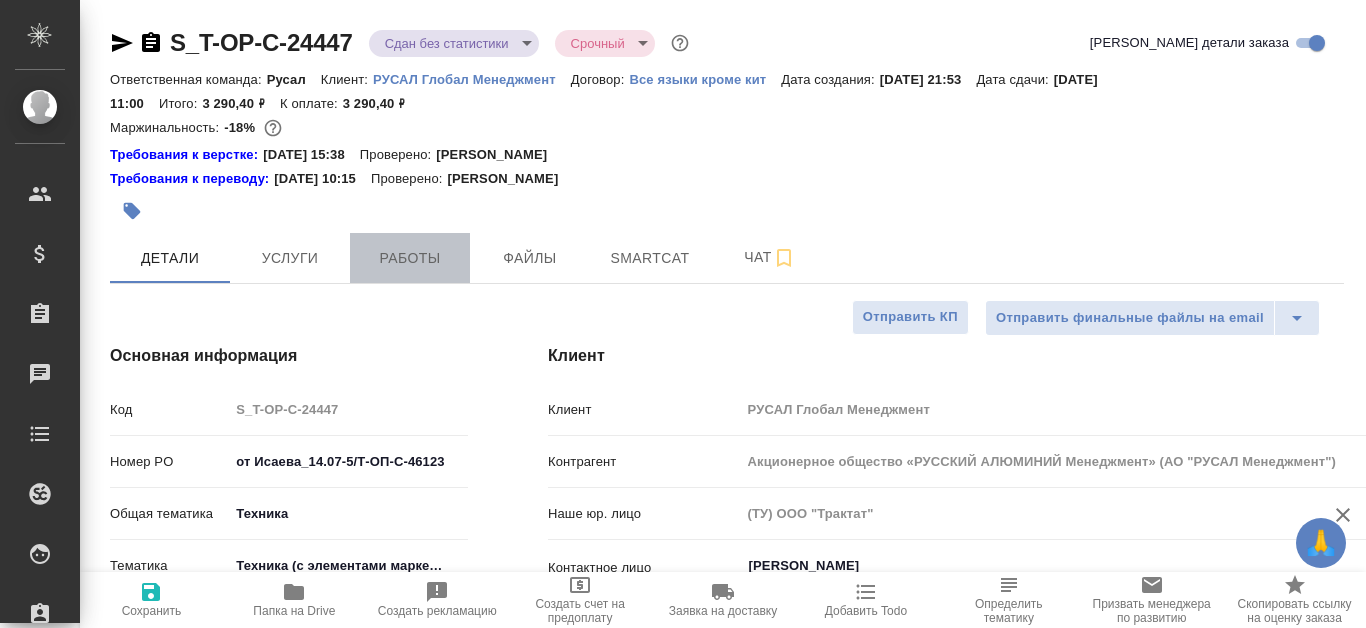 click on "Работы" at bounding box center [410, 258] 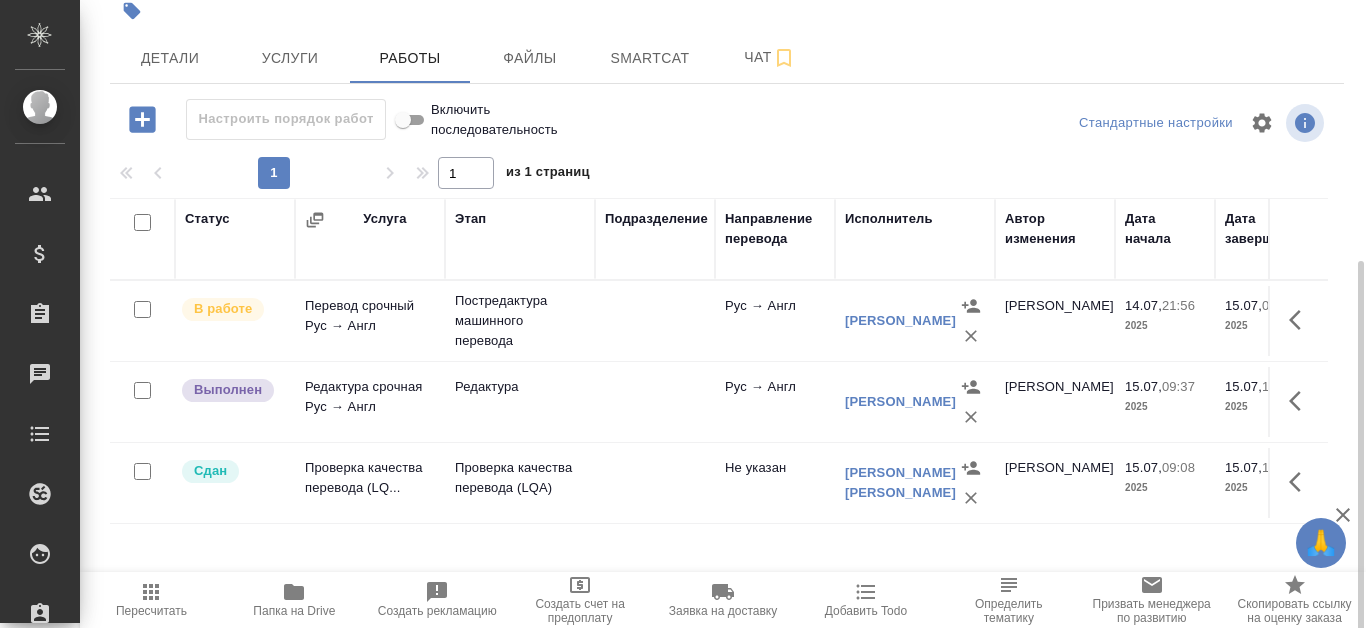 scroll, scrollTop: 271, scrollLeft: 0, axis: vertical 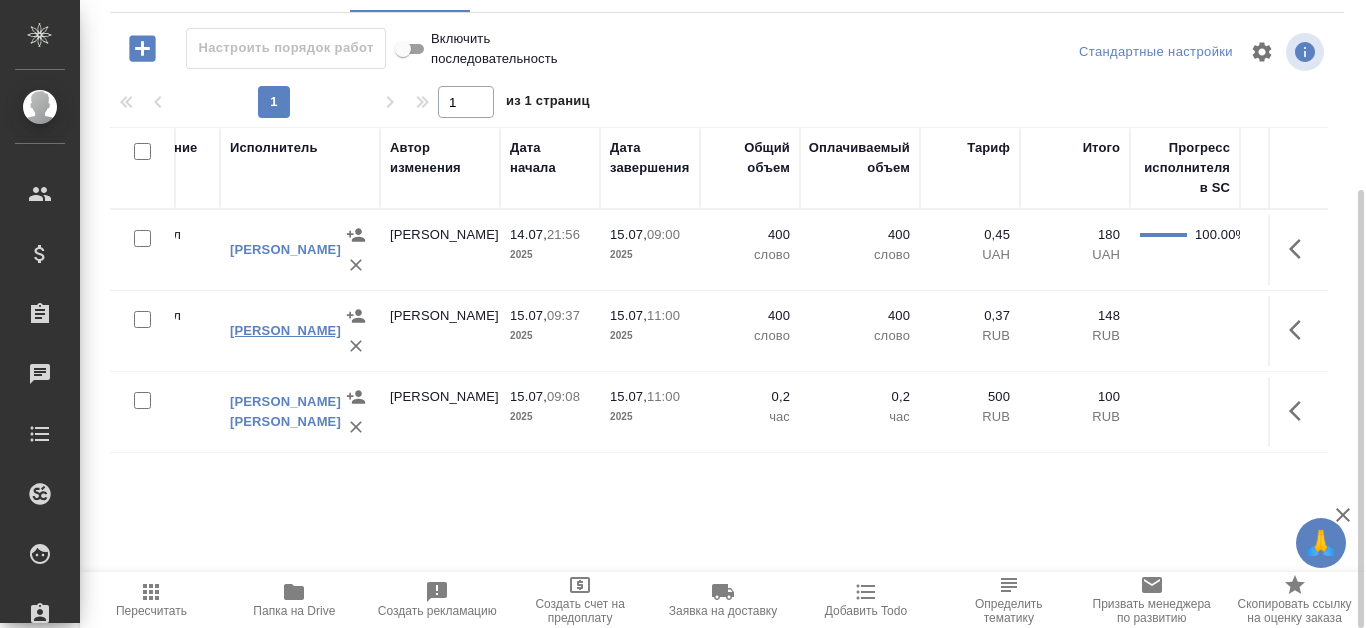 click on "[PERSON_NAME] [PERSON_NAME]" at bounding box center (285, 330) 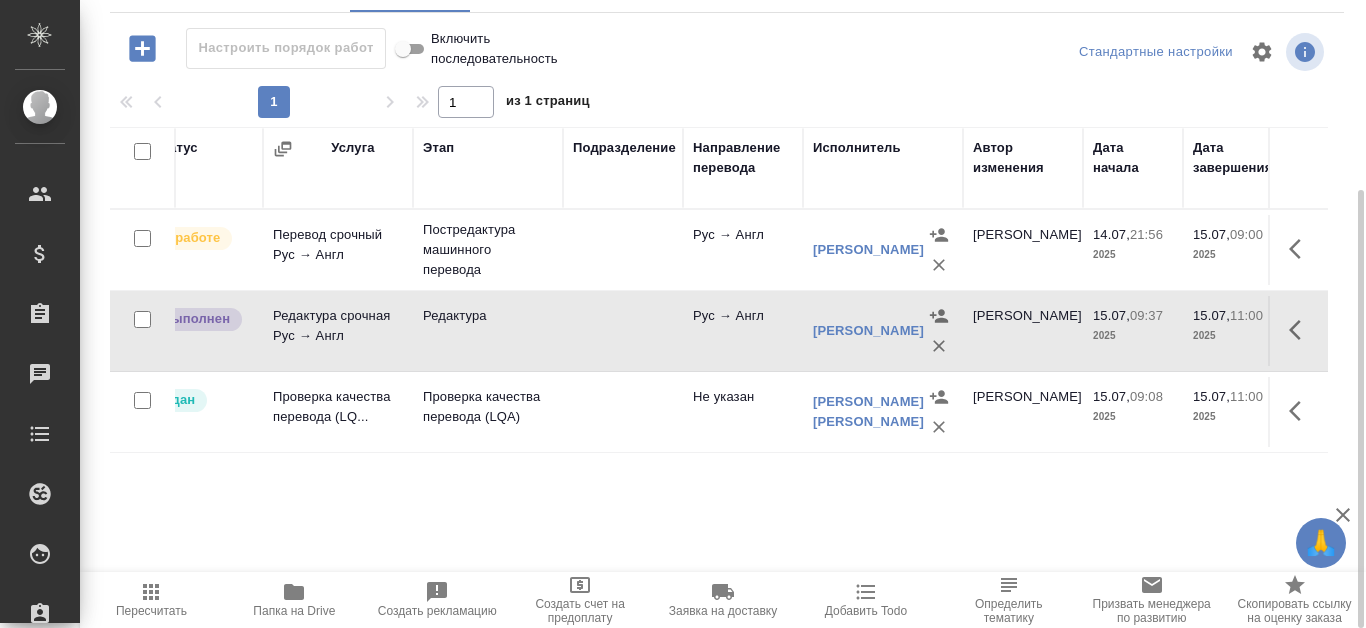 scroll, scrollTop: 0, scrollLeft: 0, axis: both 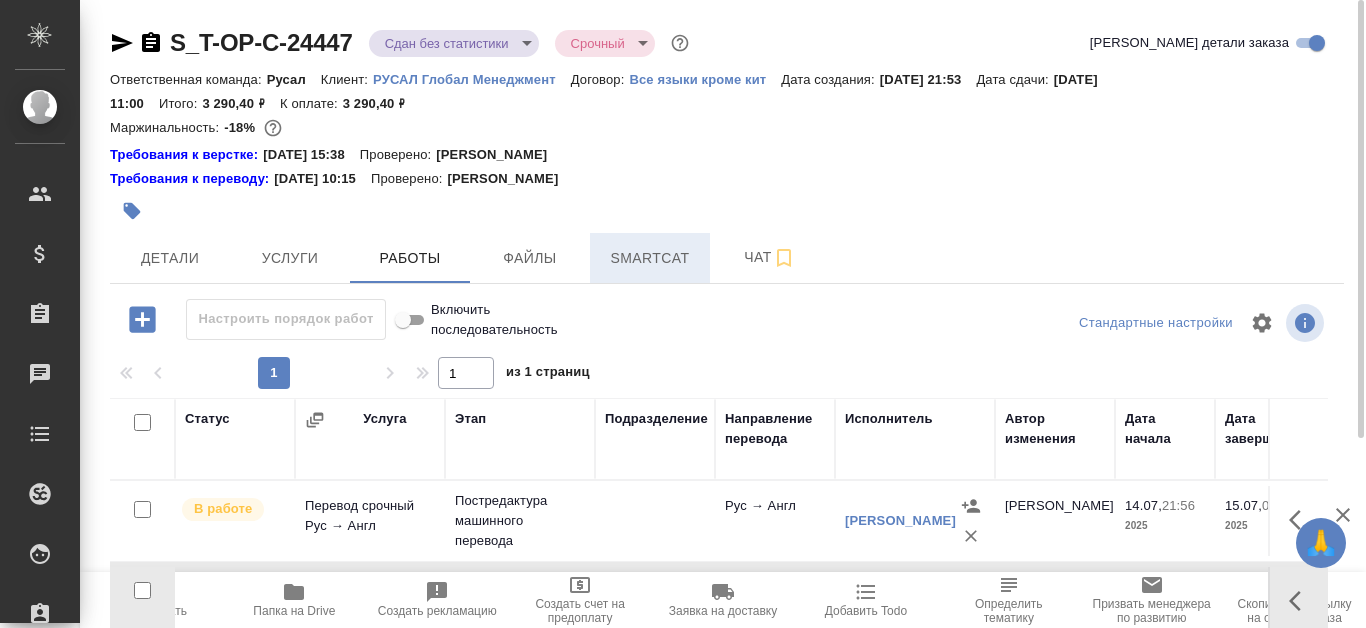 click on "Smartcat" at bounding box center (650, 258) 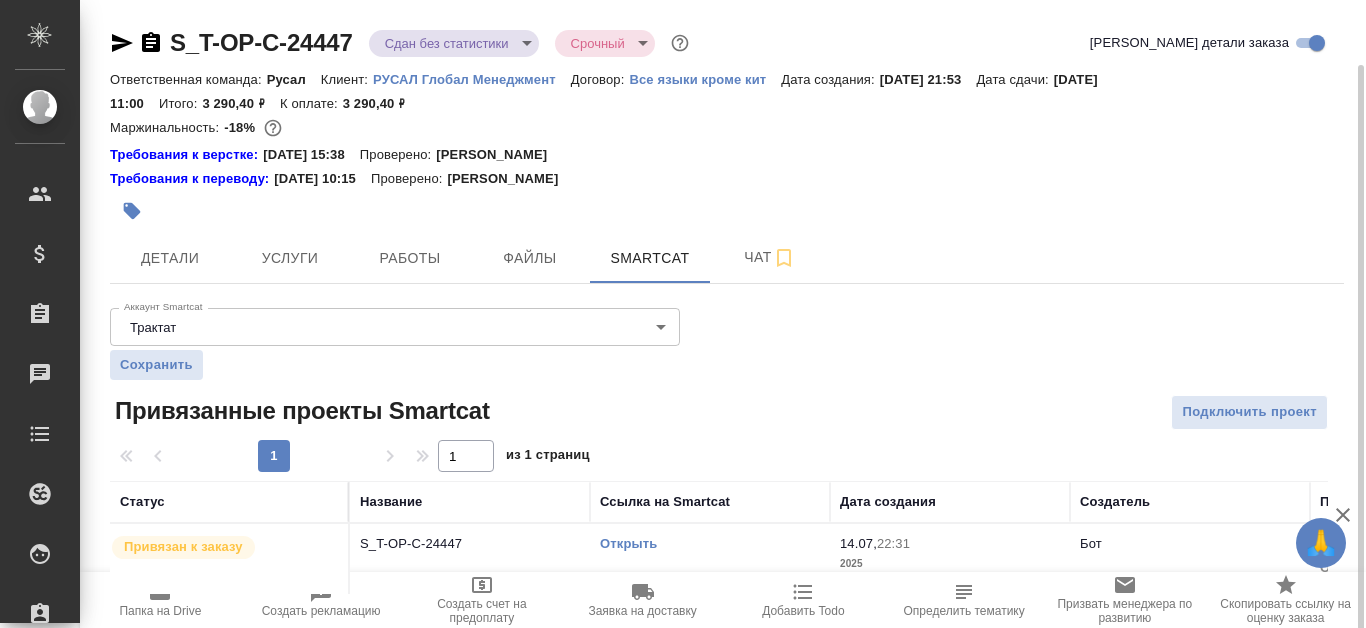 scroll, scrollTop: 33, scrollLeft: 0, axis: vertical 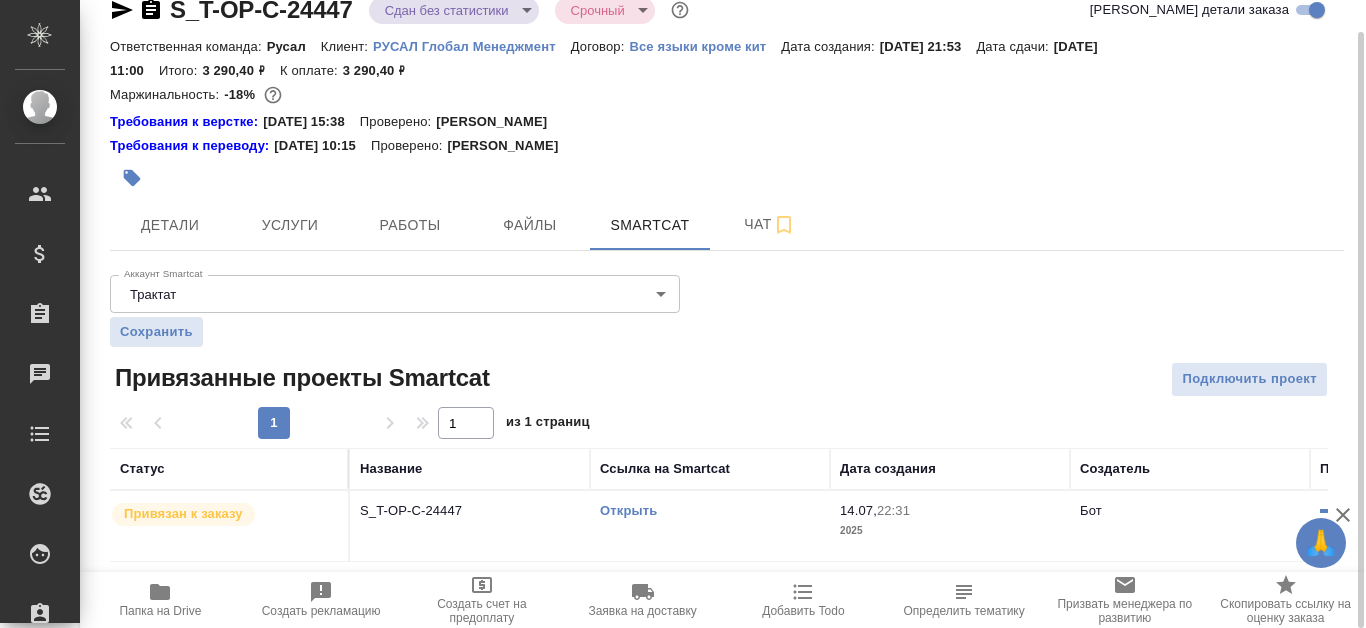 click on "Открыть" at bounding box center [628, 510] 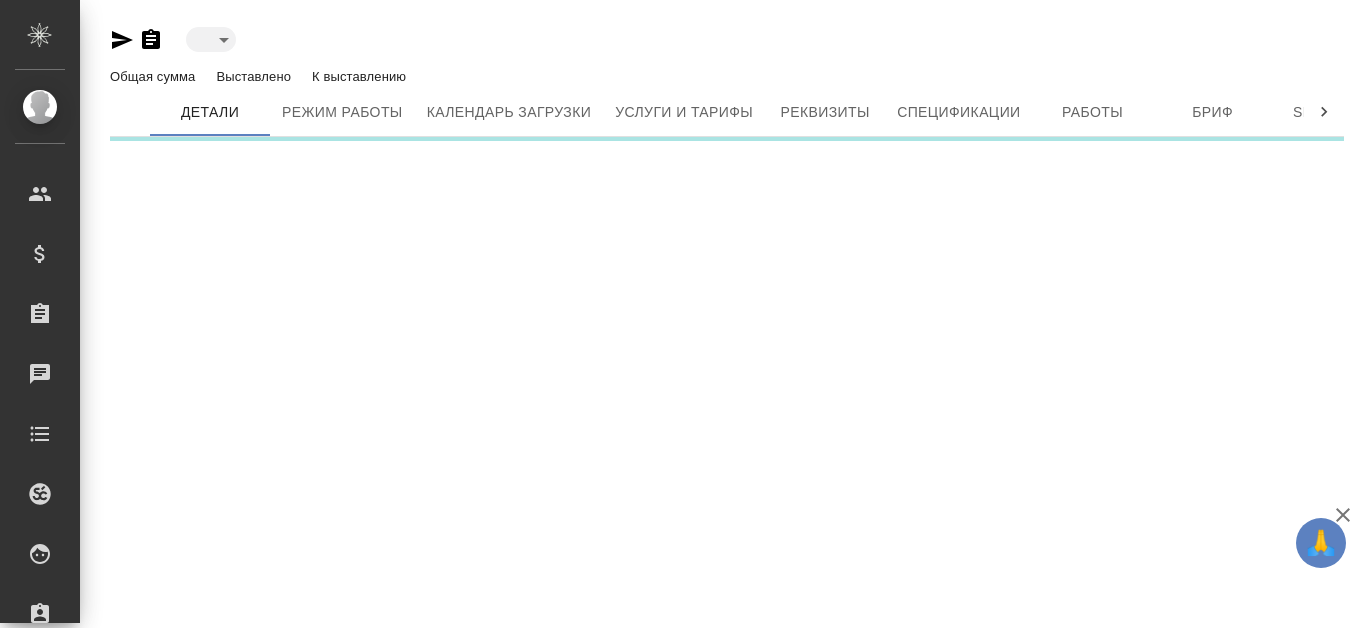 scroll, scrollTop: 0, scrollLeft: 0, axis: both 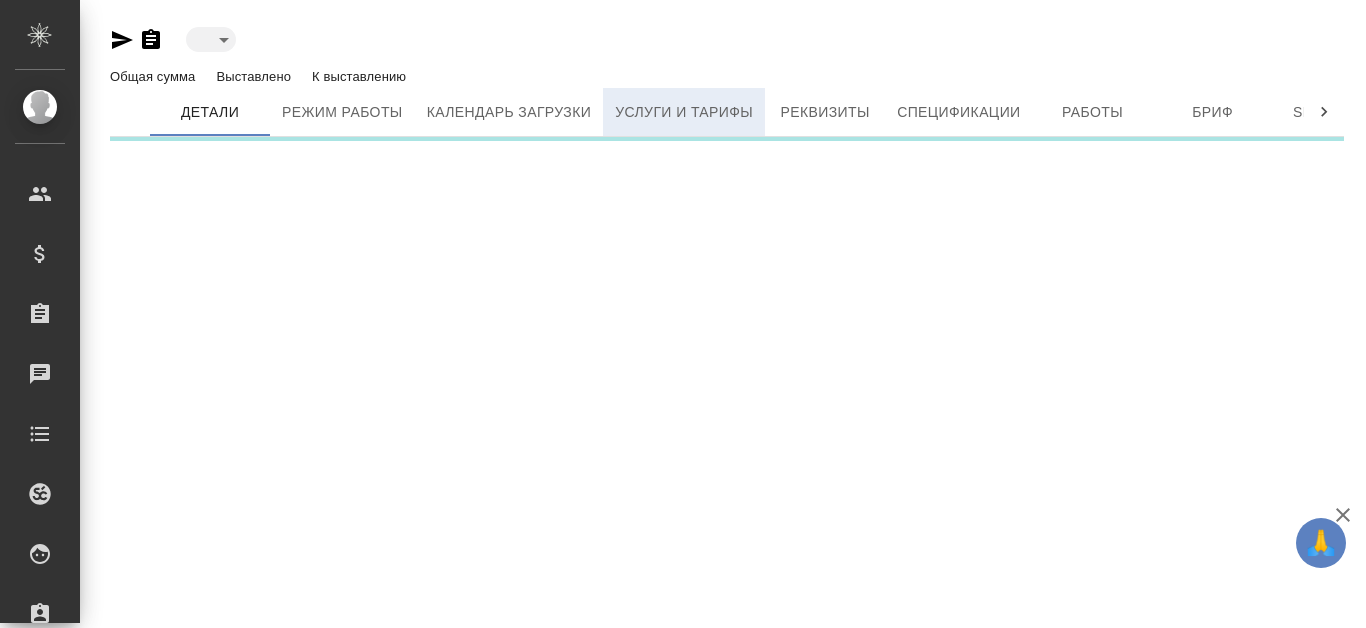type on "active" 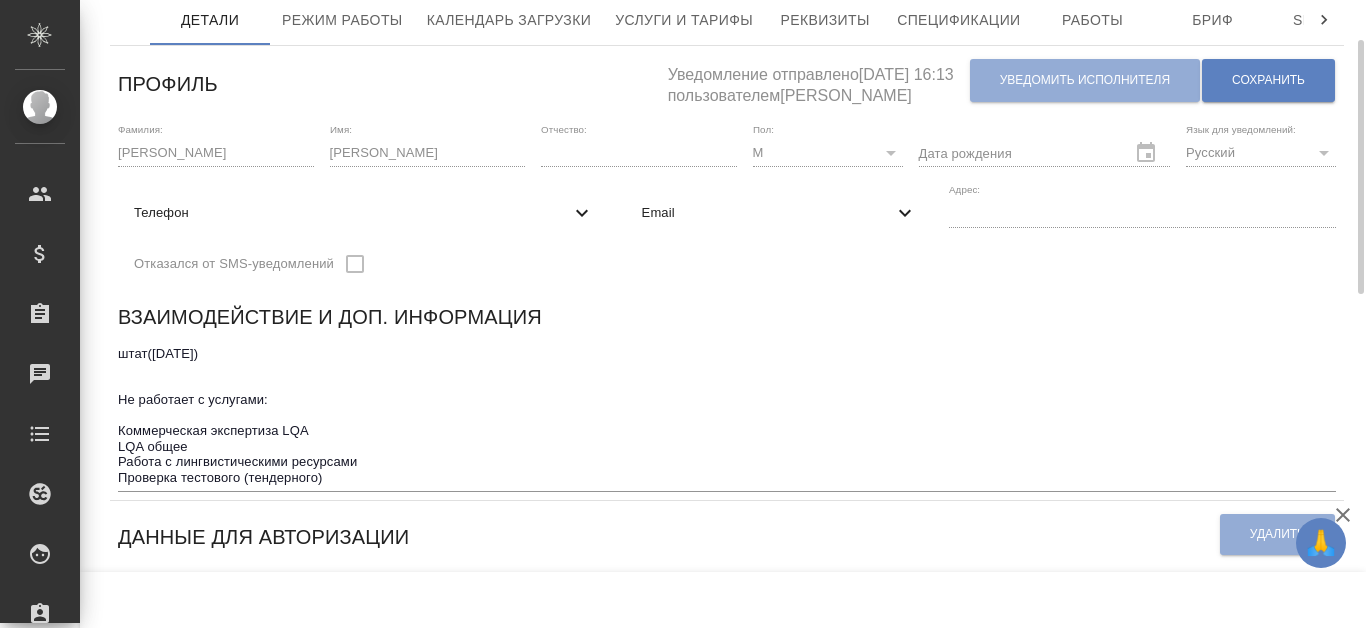 scroll, scrollTop: 0, scrollLeft: 0, axis: both 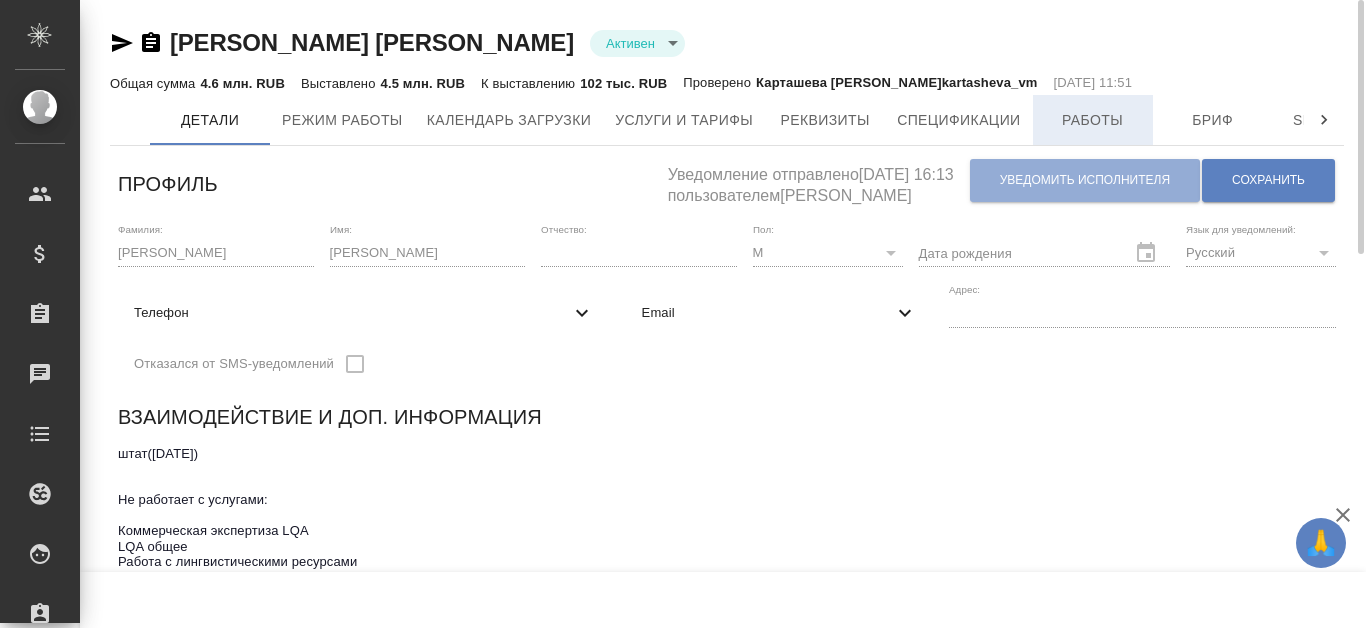 click on "Работы" at bounding box center [1093, 120] 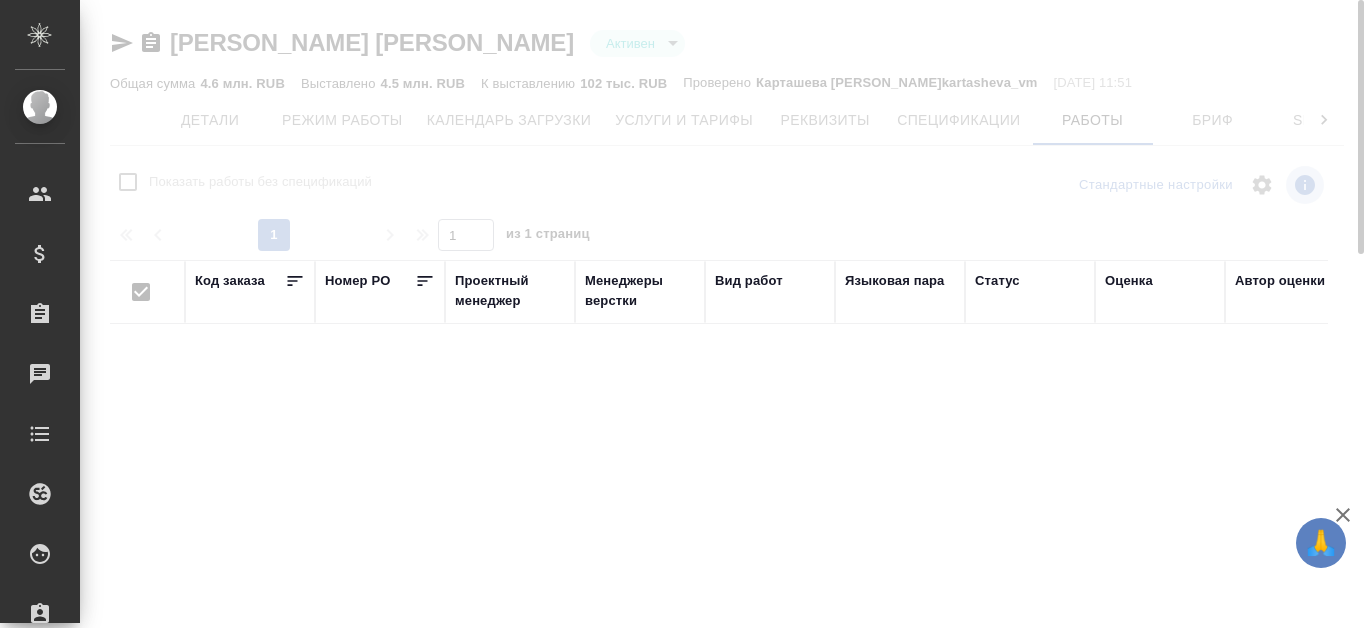 checkbox on "false" 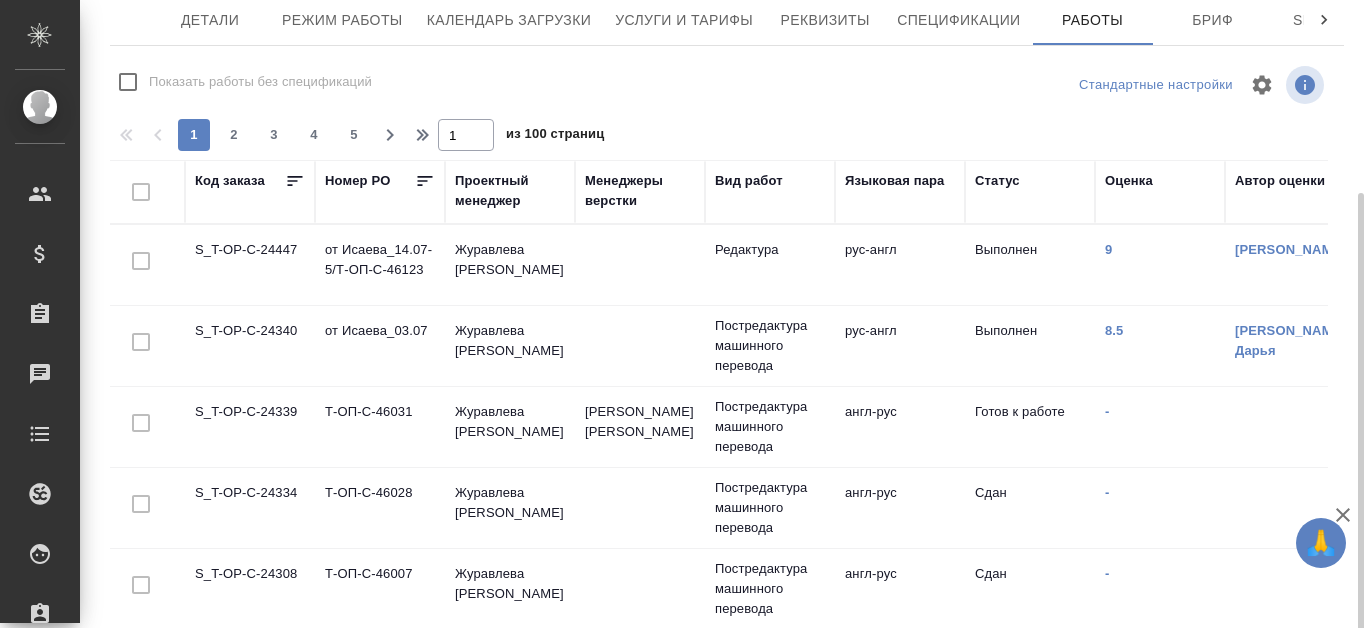 scroll, scrollTop: 163, scrollLeft: 0, axis: vertical 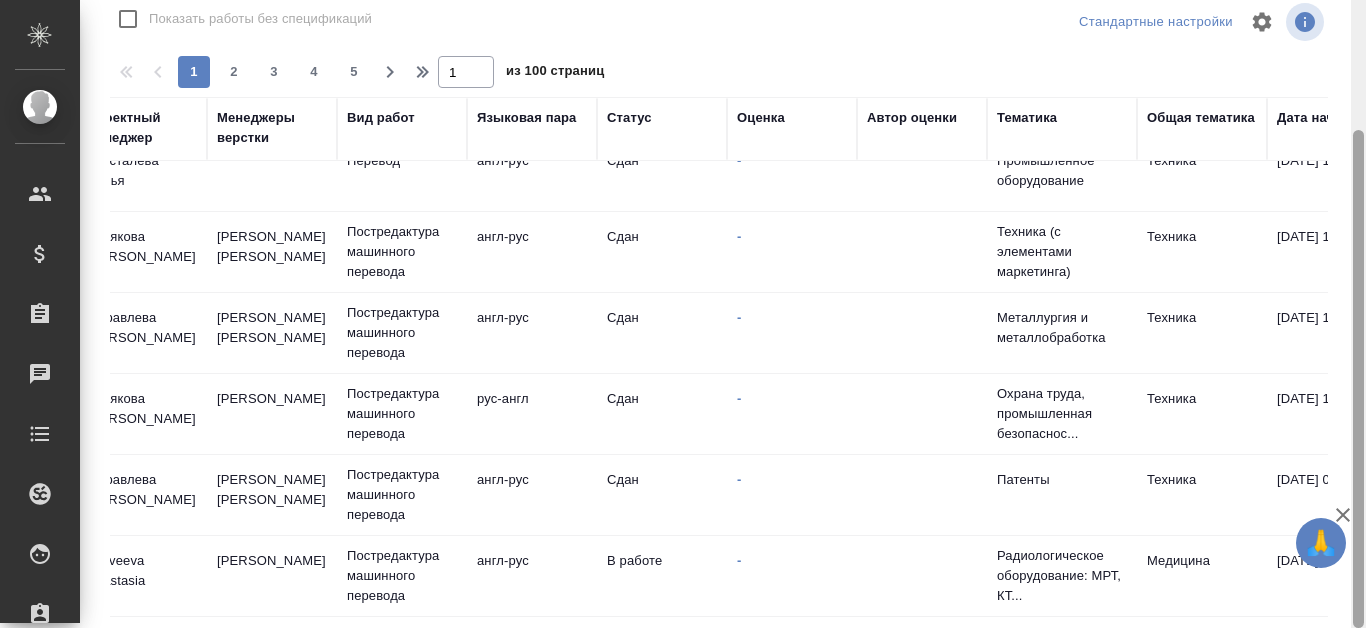drag, startPoint x: 1360, startPoint y: 348, endPoint x: 1319, endPoint y: 628, distance: 282.98587 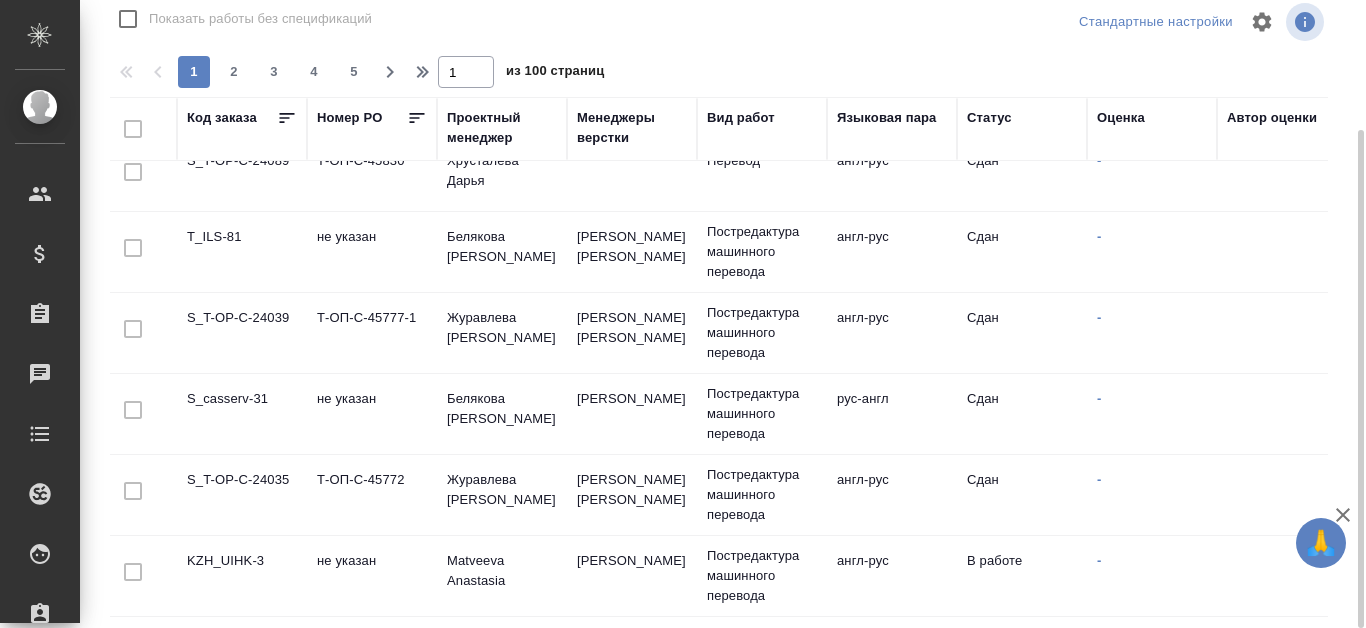 scroll, scrollTop: 1505, scrollLeft: 0, axis: vertical 